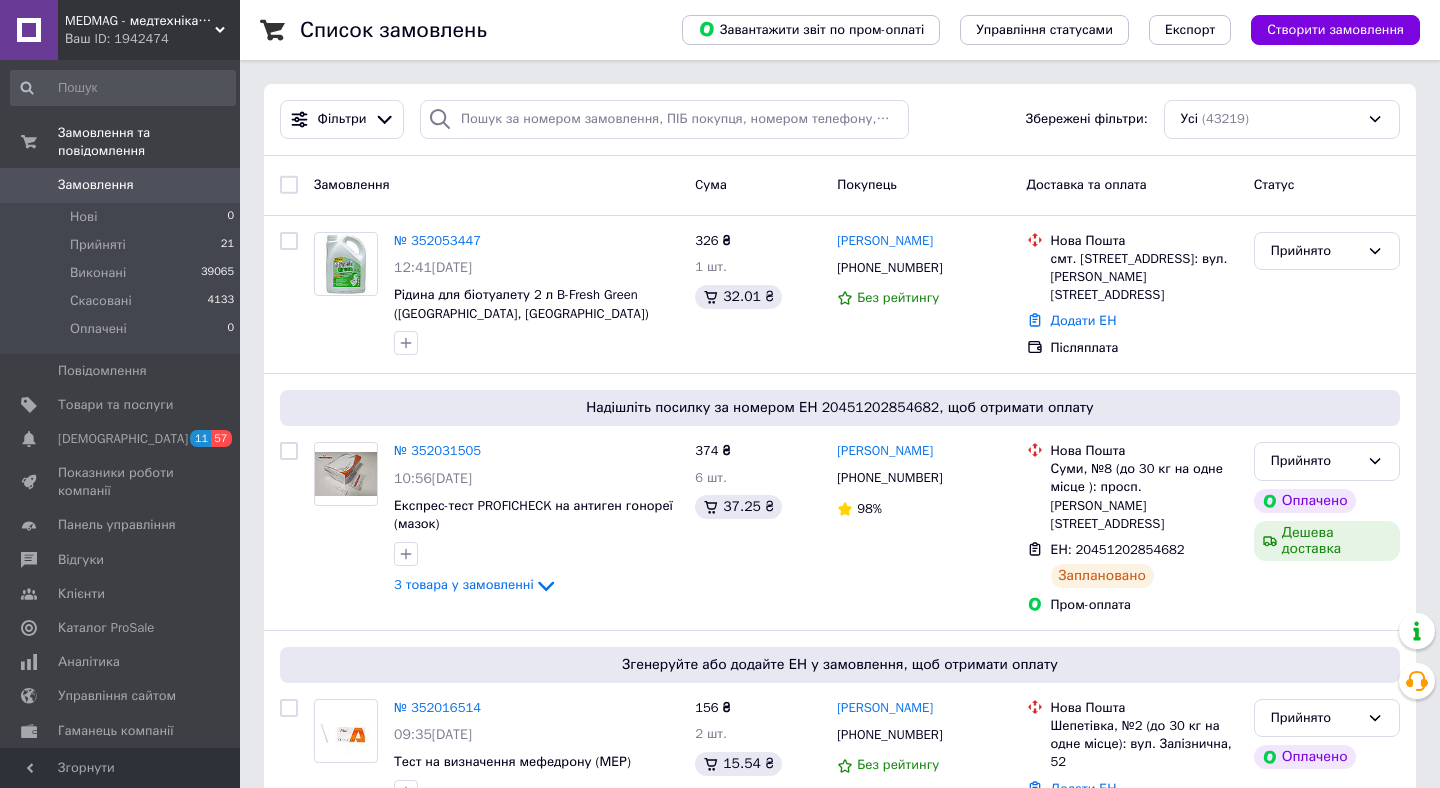 scroll, scrollTop: 0, scrollLeft: 0, axis: both 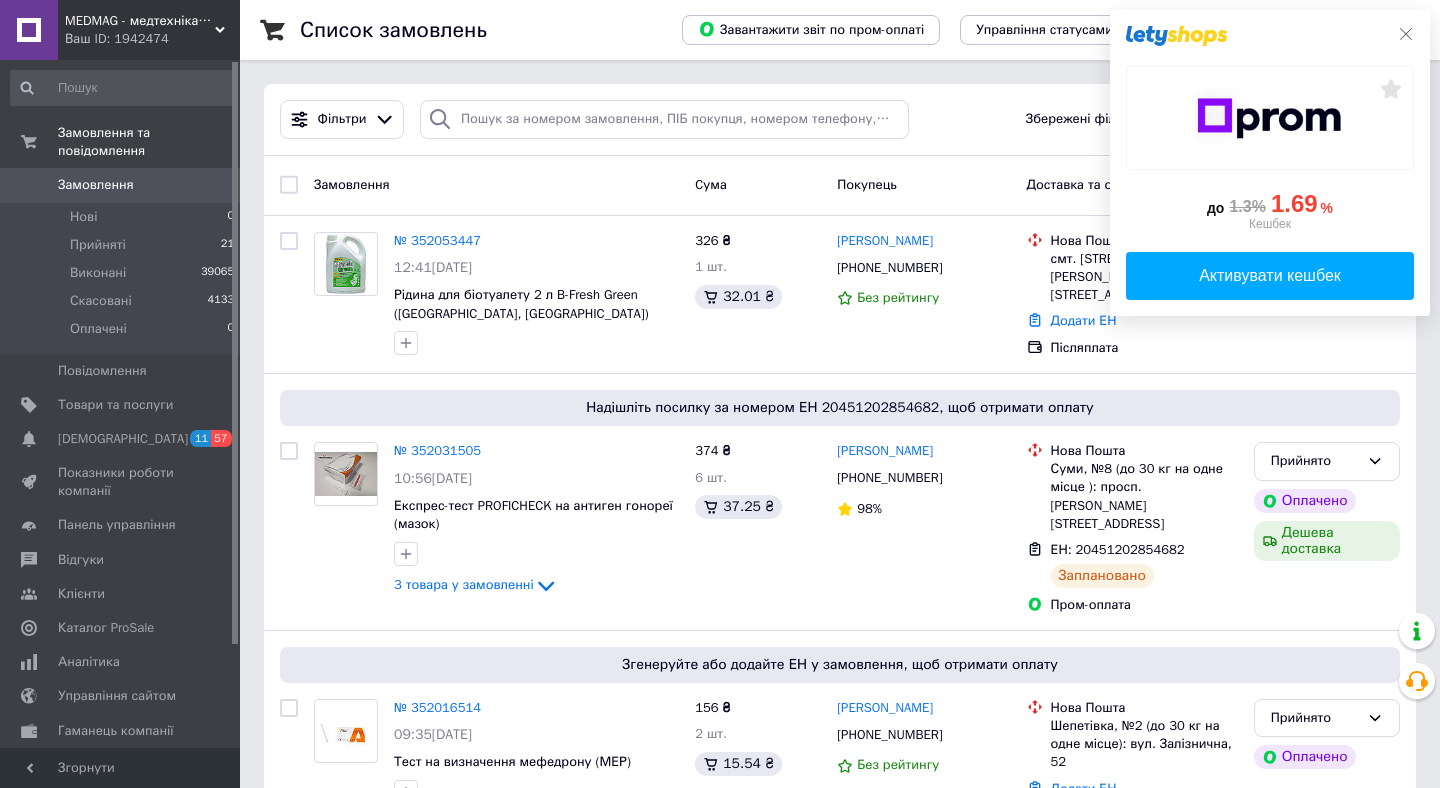 click 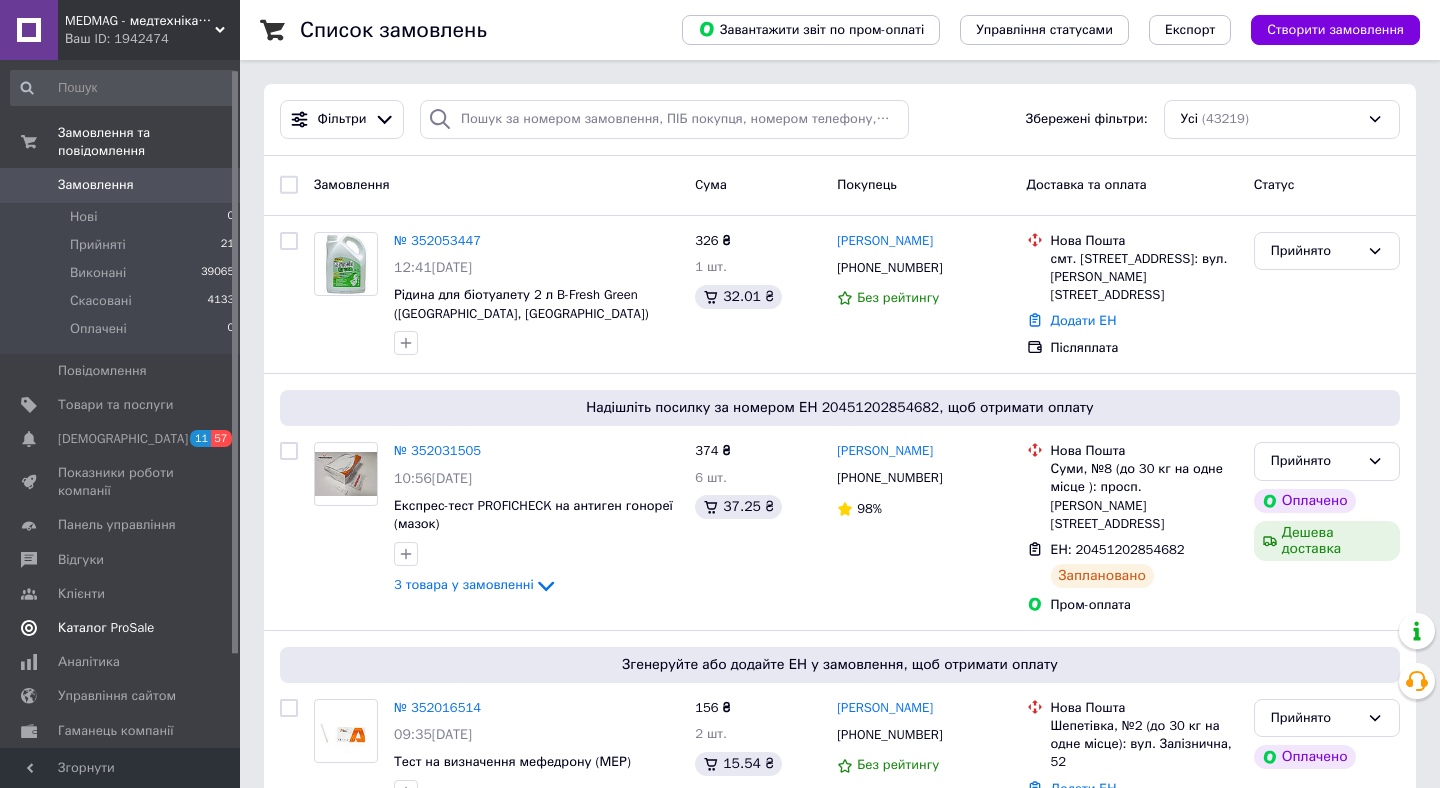 scroll, scrollTop: 16, scrollLeft: 0, axis: vertical 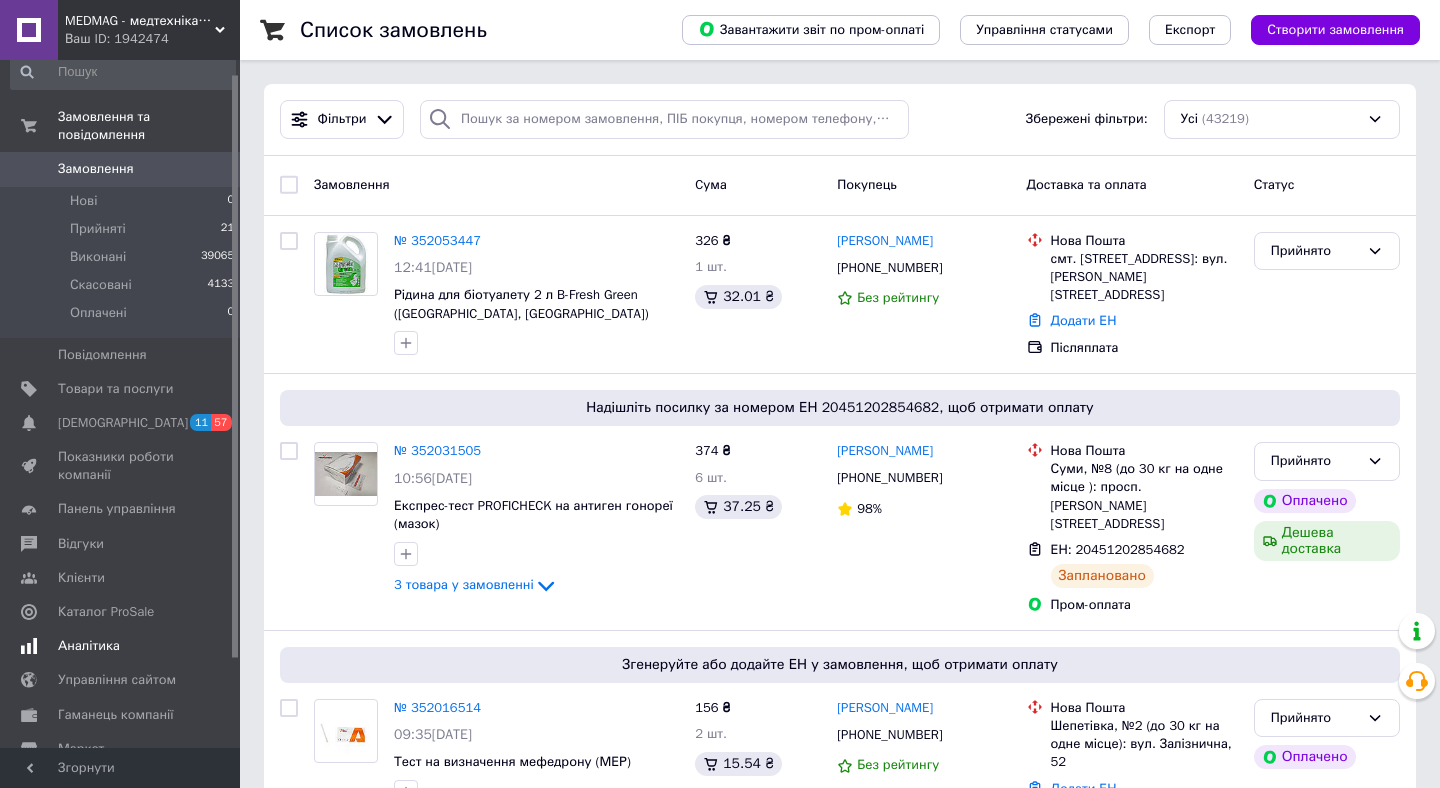 click on "Аналітика" at bounding box center (121, 646) 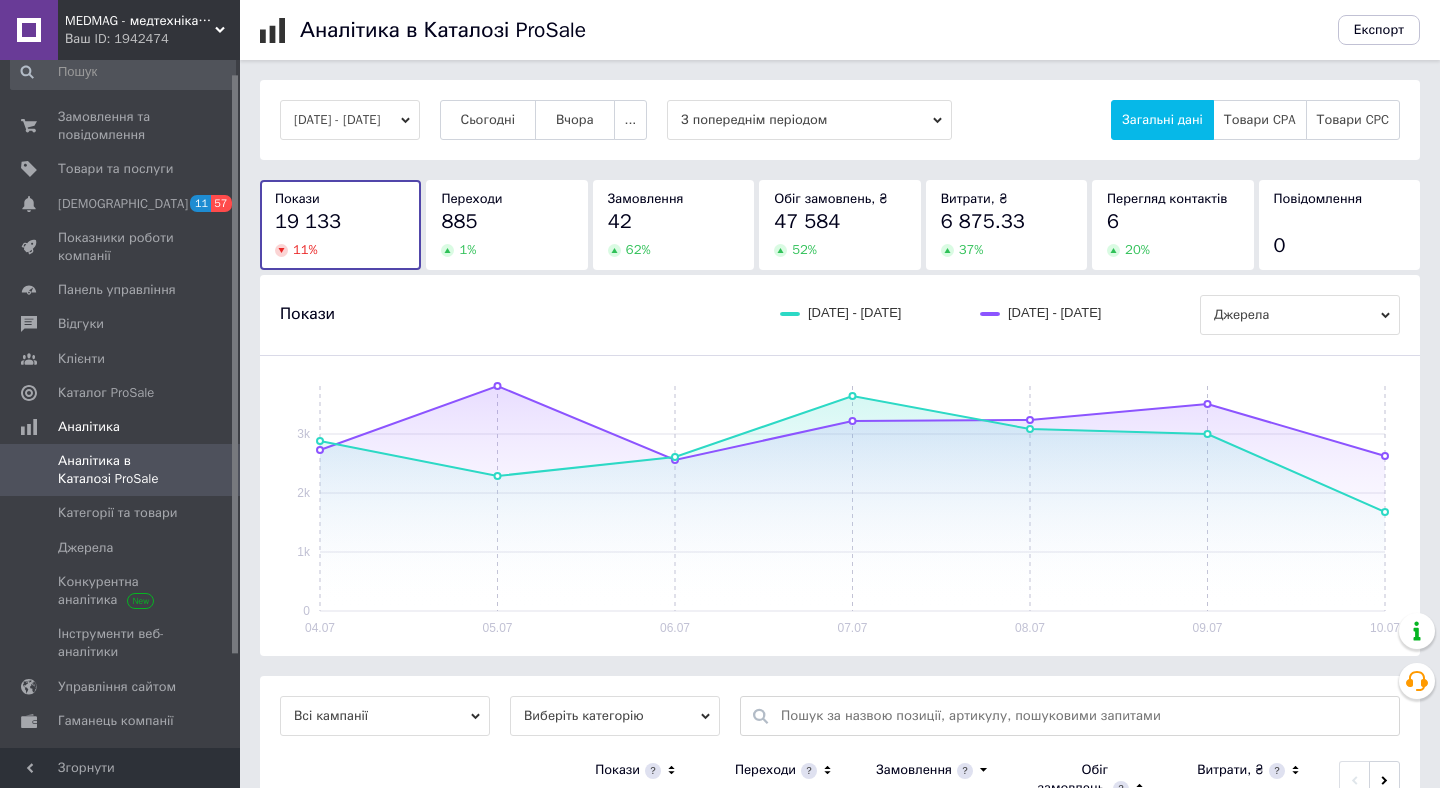 click on "[DATE] - [DATE]" at bounding box center (350, 120) 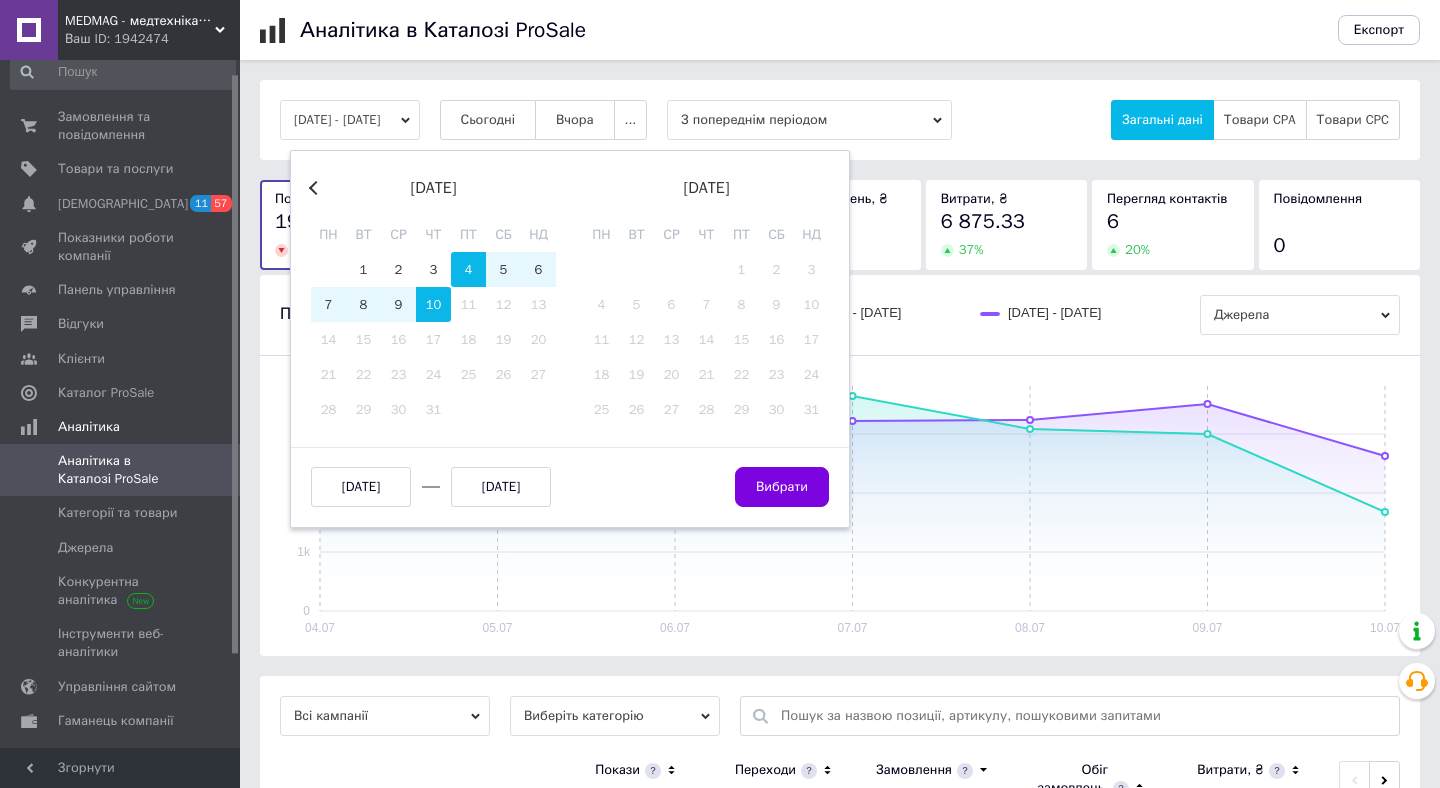 click on "Previous Month" at bounding box center [316, 188] 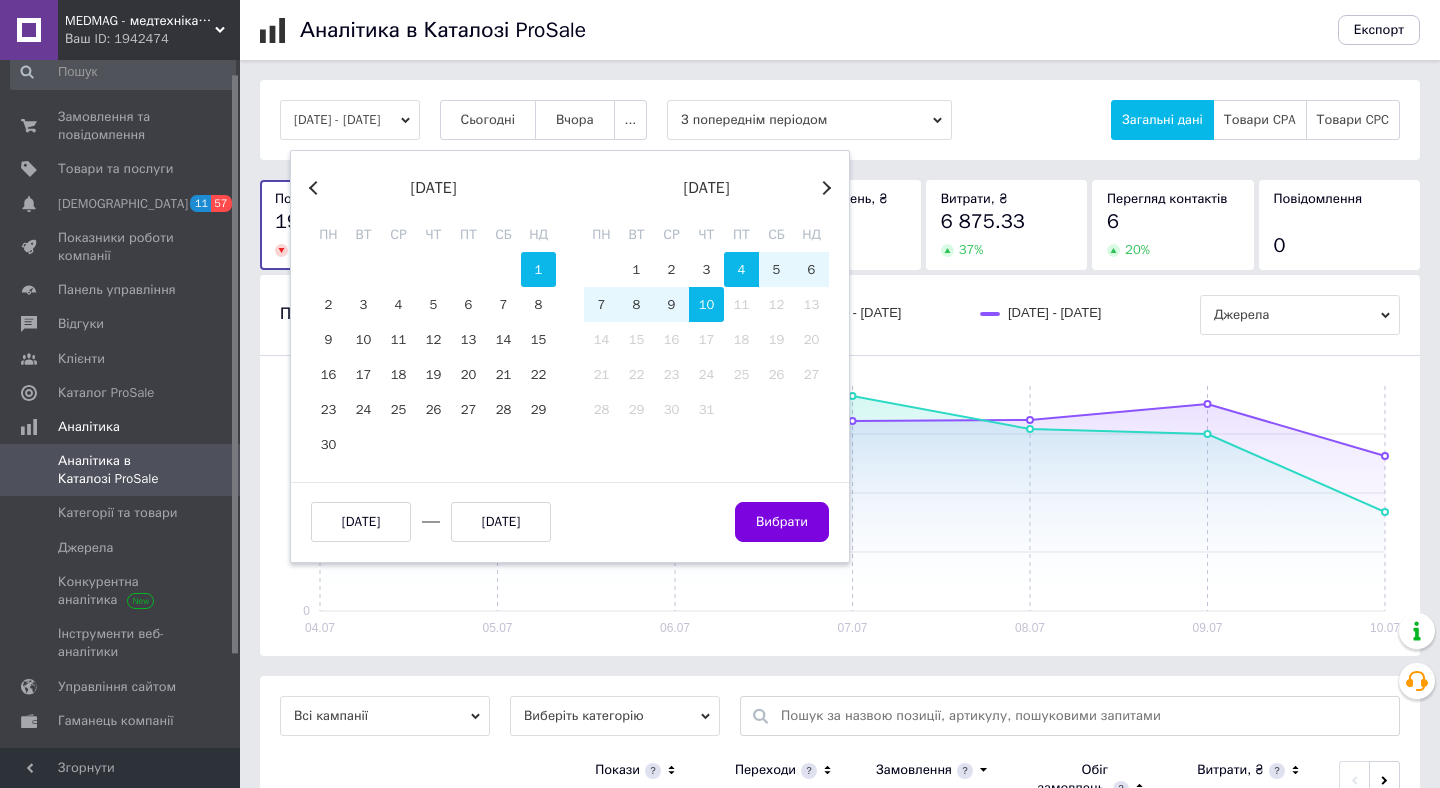 click on "1" at bounding box center [538, 269] 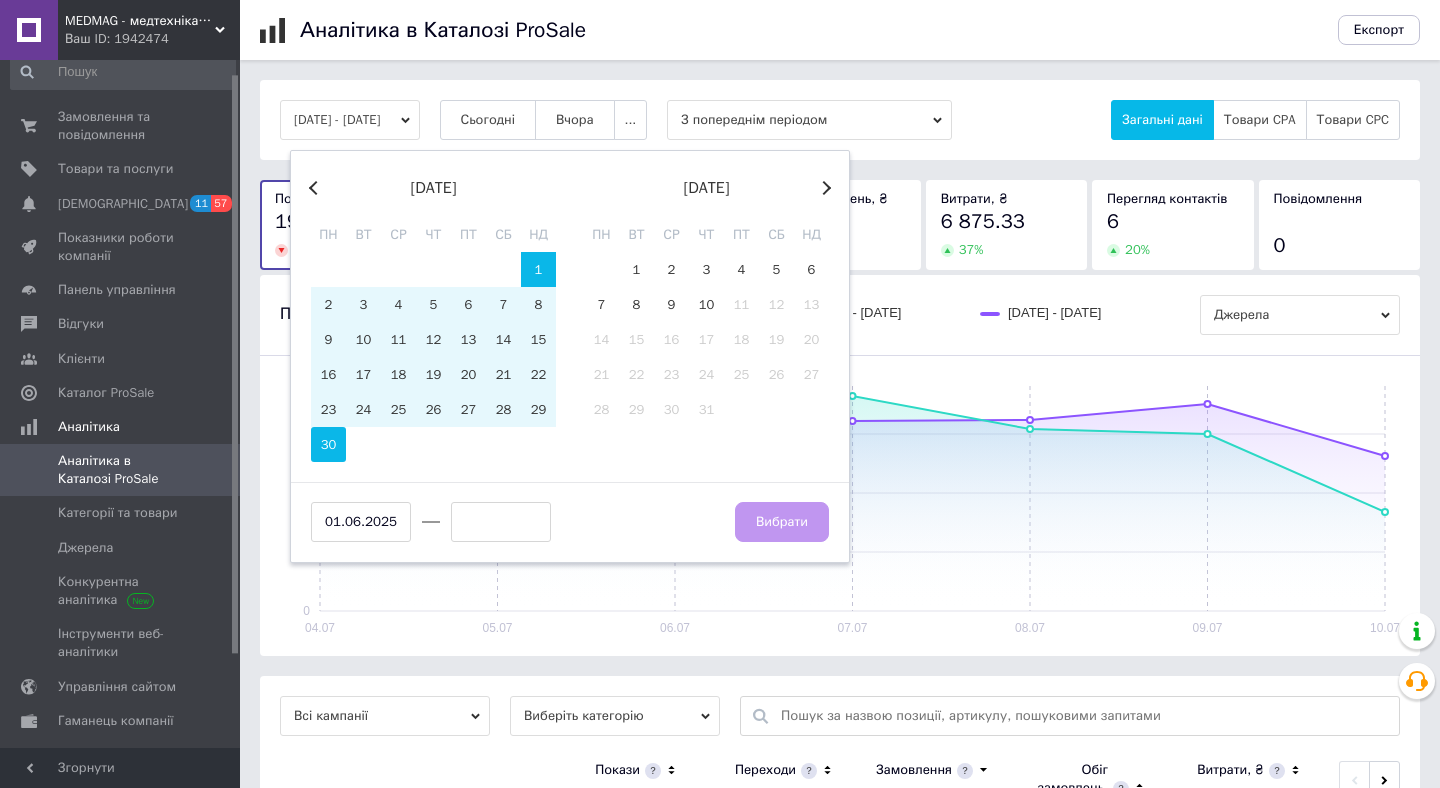 click on "30" at bounding box center (328, 444) 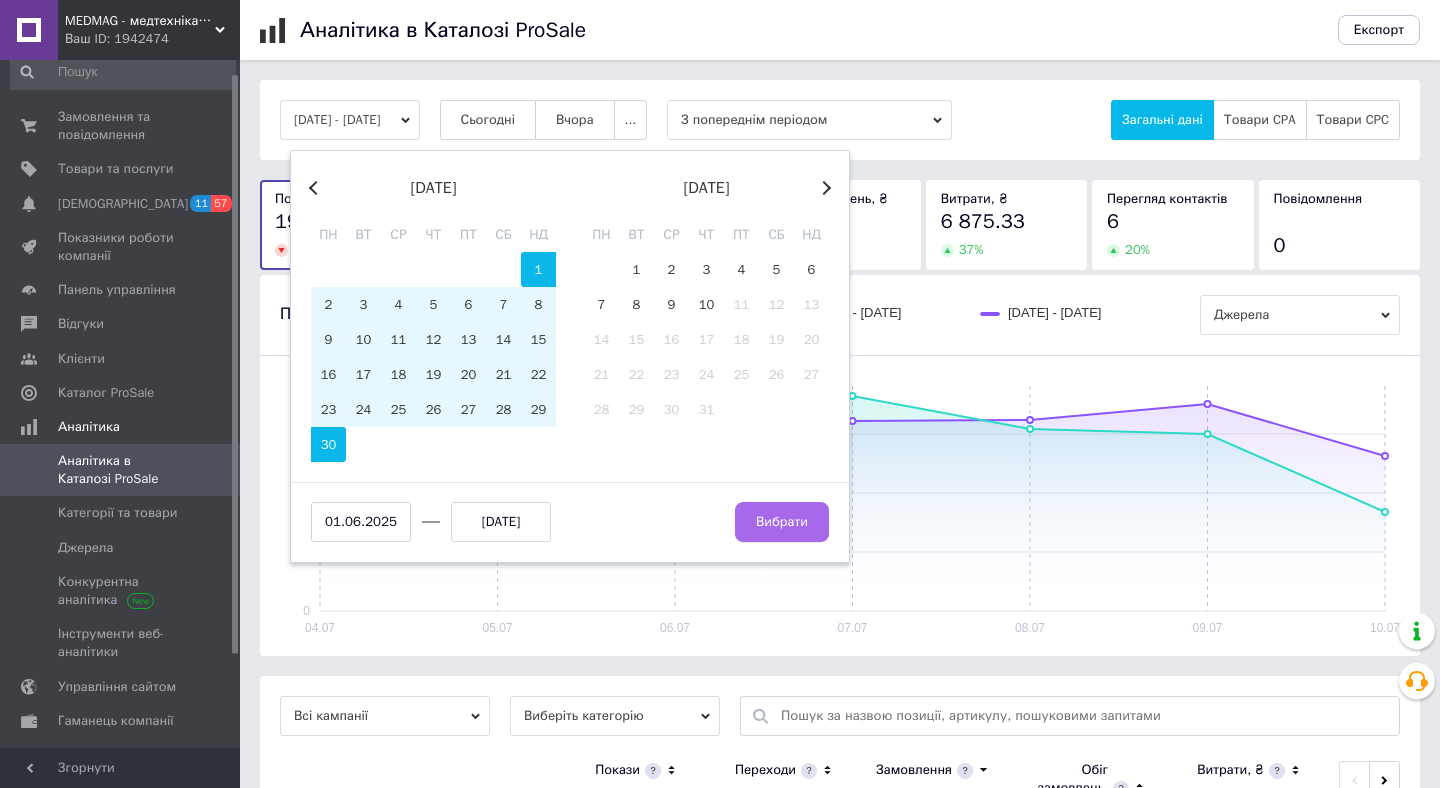click on "Вибрати" at bounding box center [782, 522] 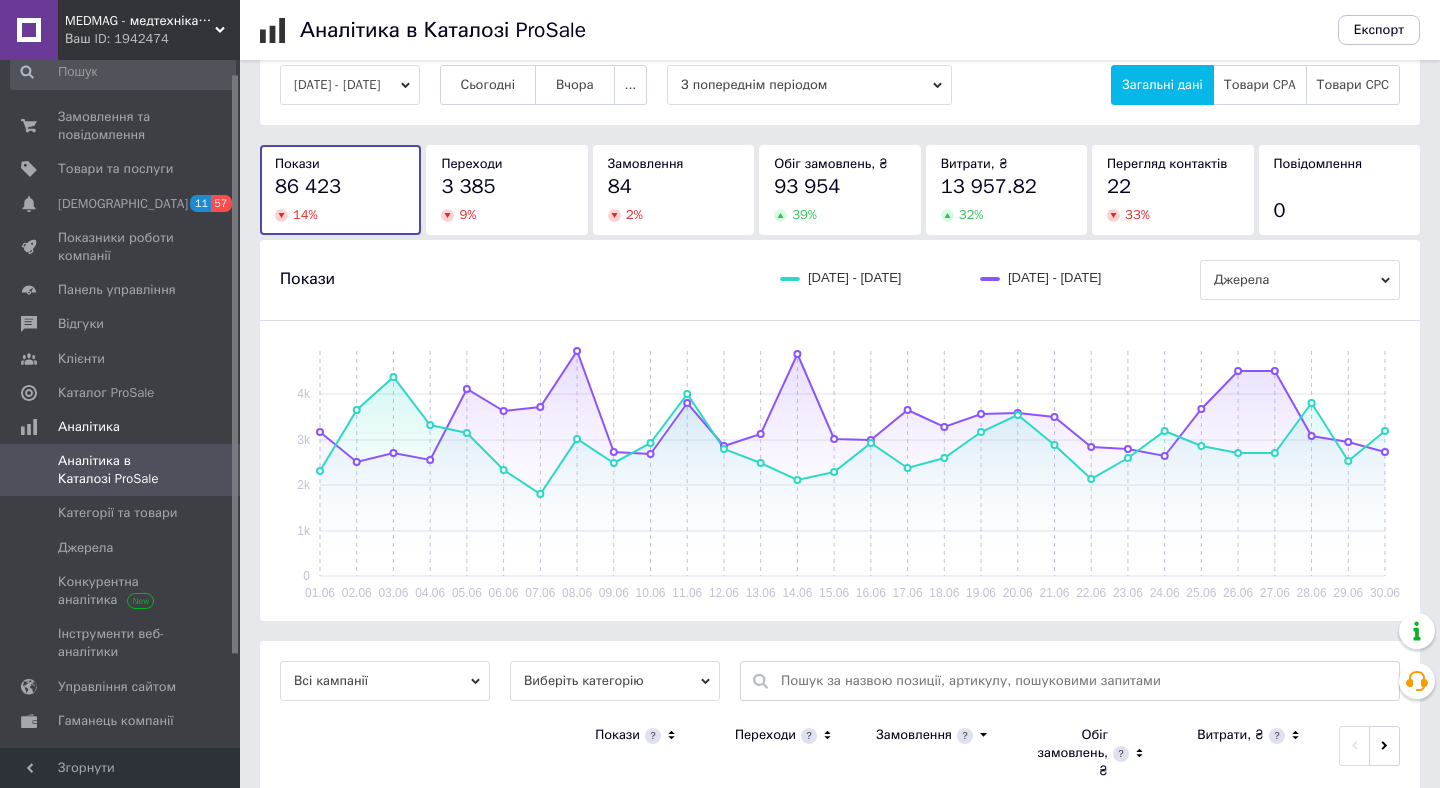 scroll, scrollTop: 250, scrollLeft: 0, axis: vertical 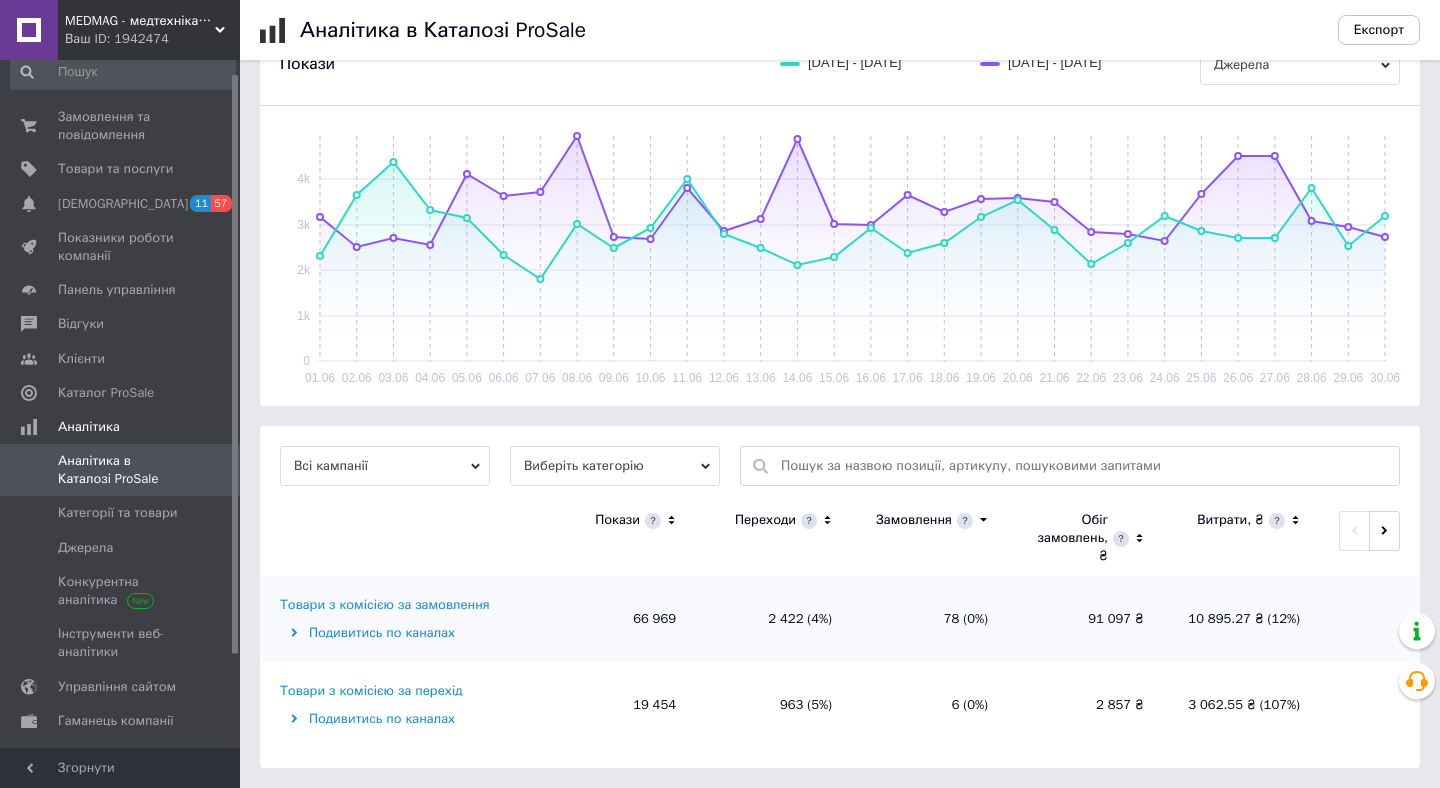click on "Товари з комісією за замовлення" at bounding box center [385, 605] 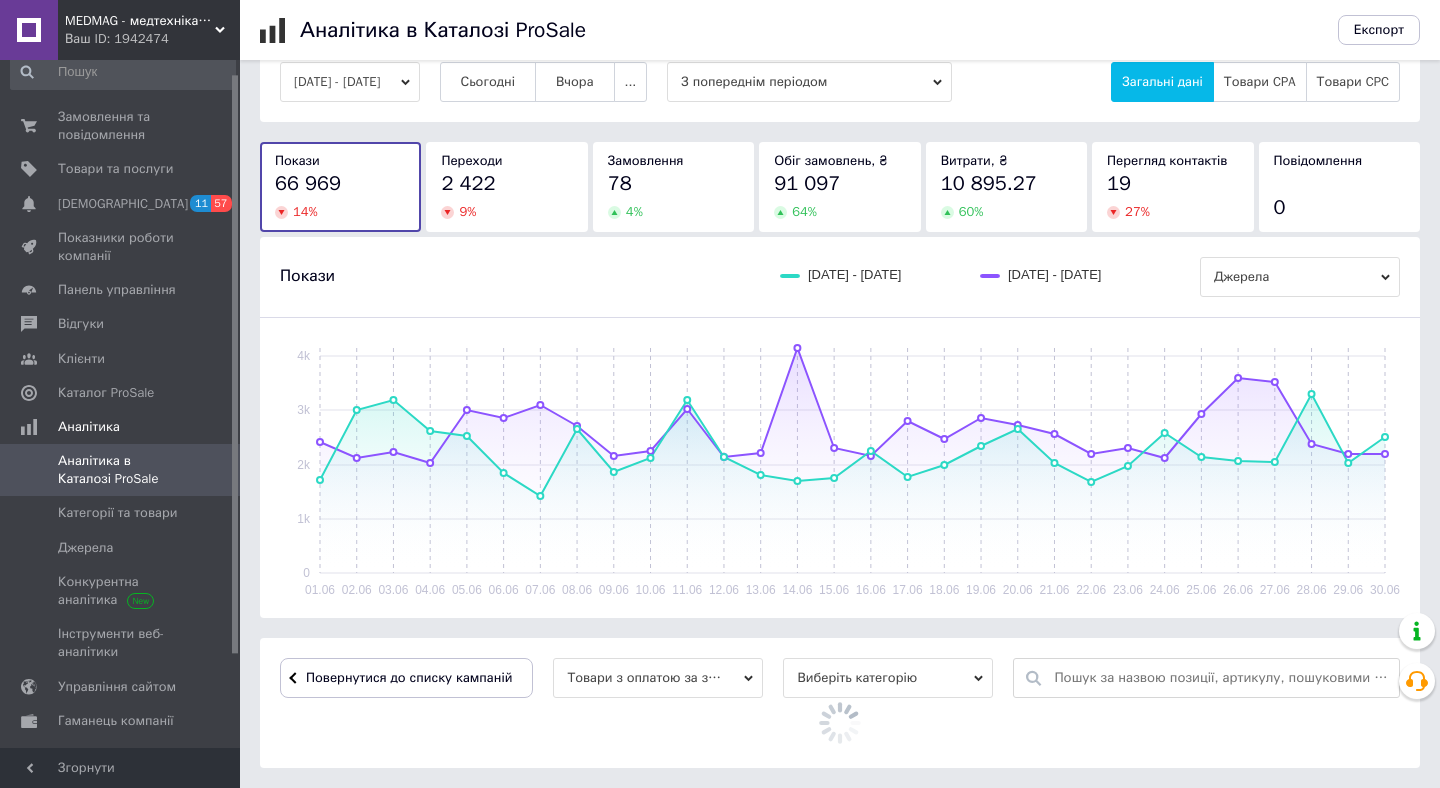 scroll, scrollTop: 250, scrollLeft: 0, axis: vertical 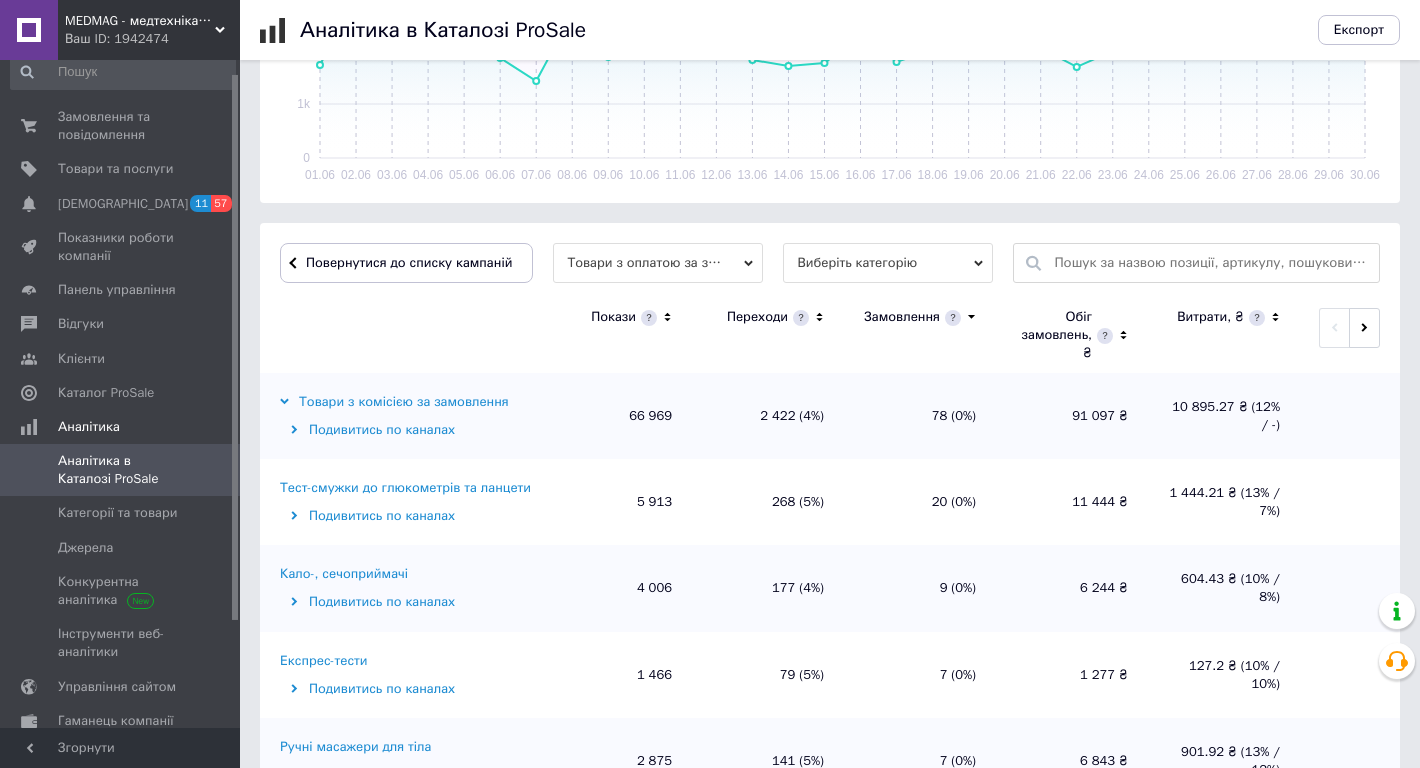 click on "Згорнути" at bounding box center (120, 748) 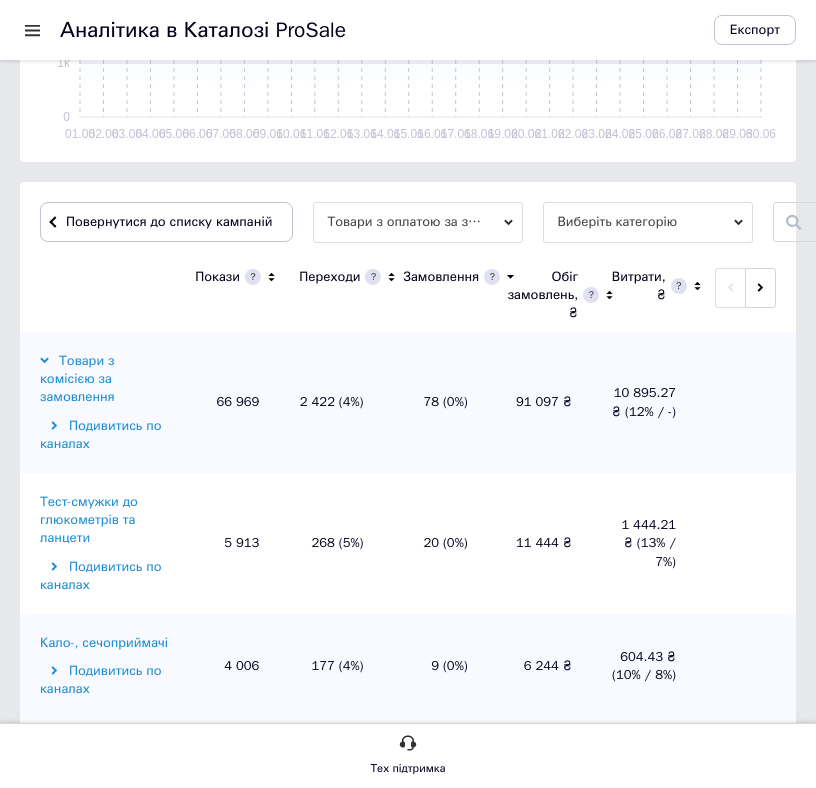 scroll, scrollTop: 561, scrollLeft: 0, axis: vertical 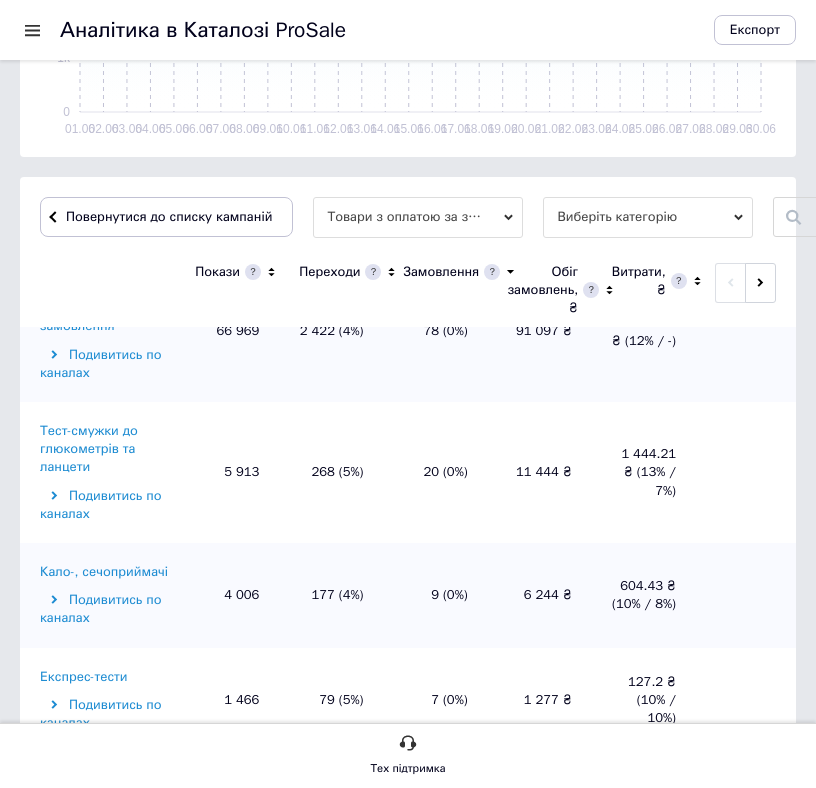 click 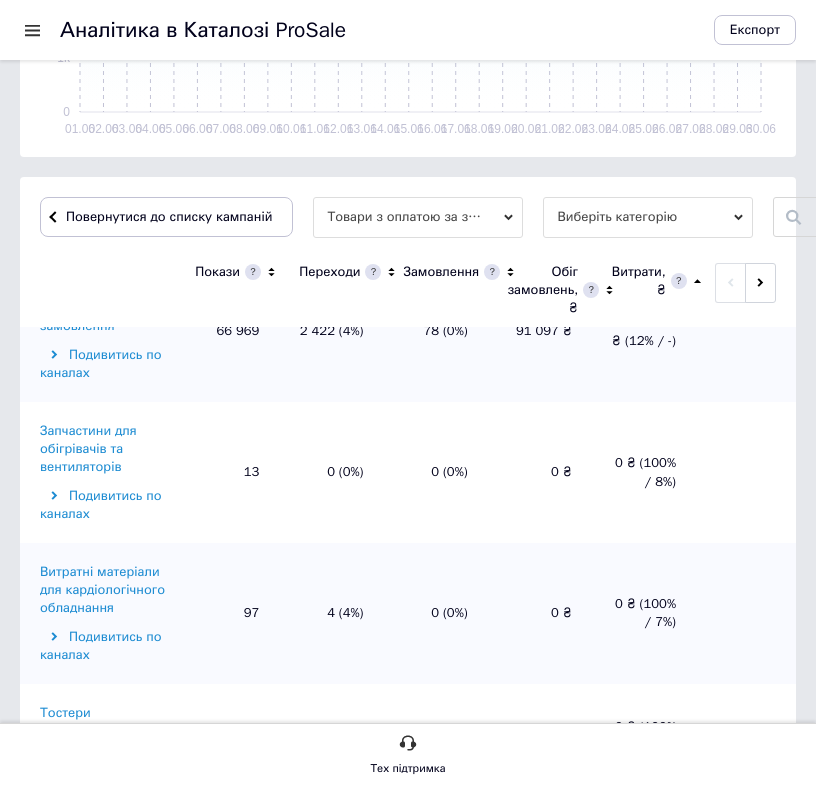 click 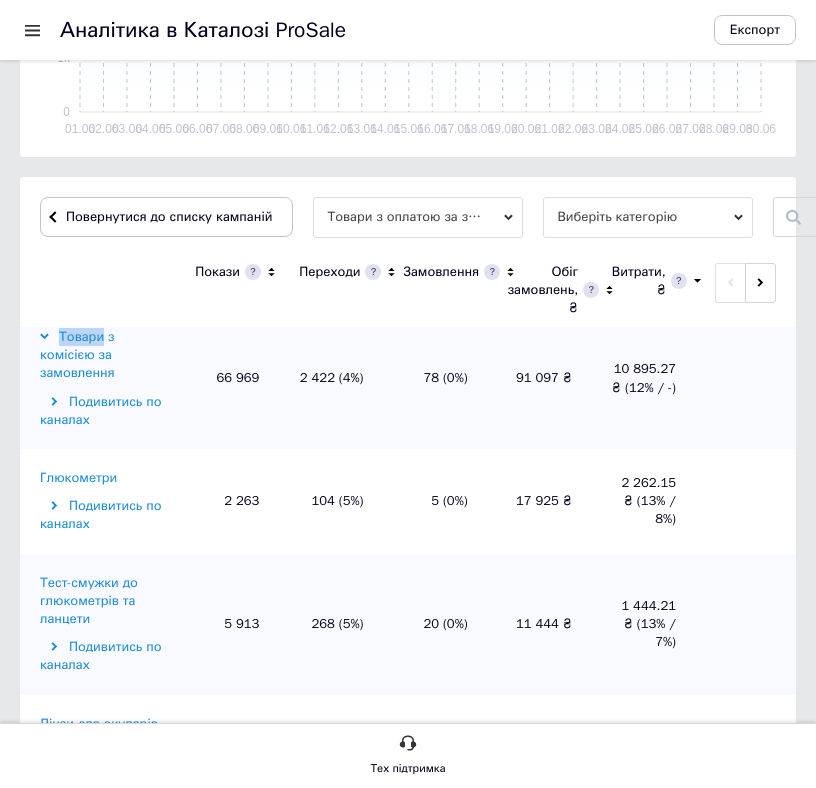 scroll, scrollTop: 0, scrollLeft: 0, axis: both 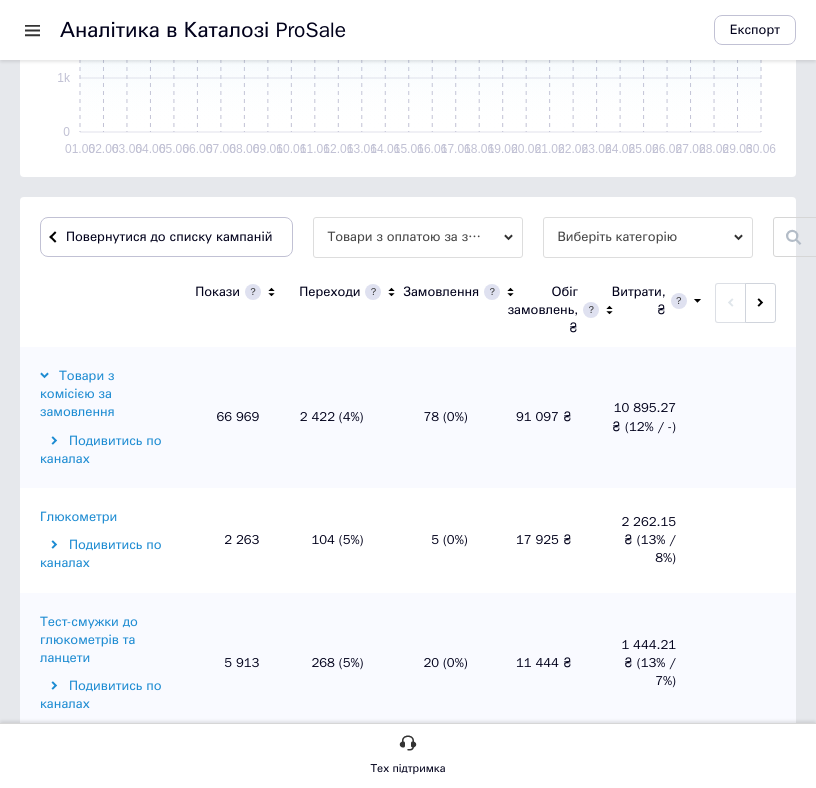 click at bounding box center (746, 417) 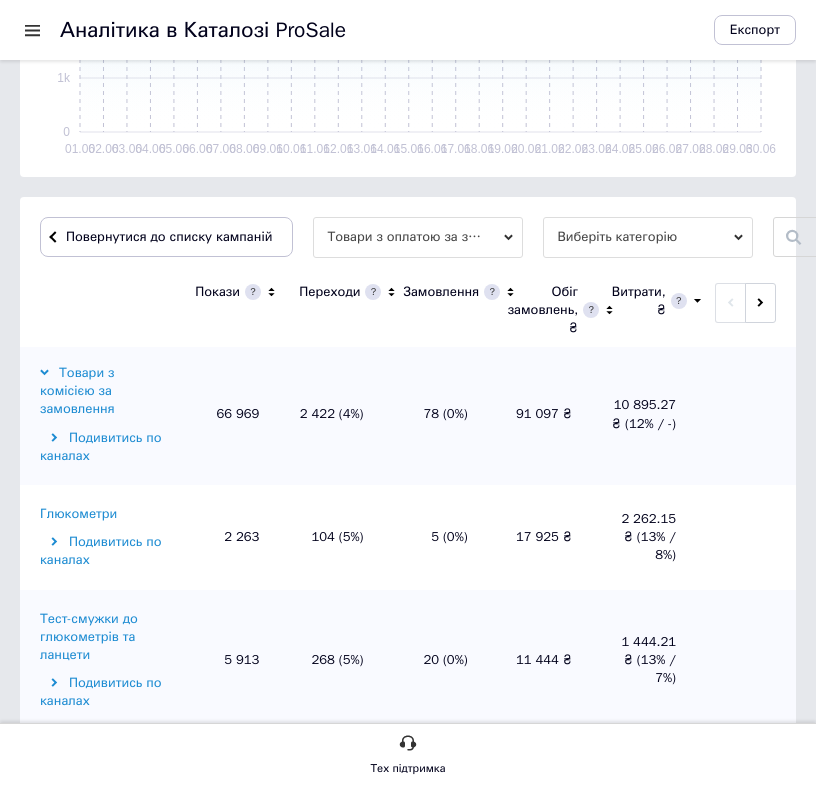 scroll, scrollTop: 0, scrollLeft: 0, axis: both 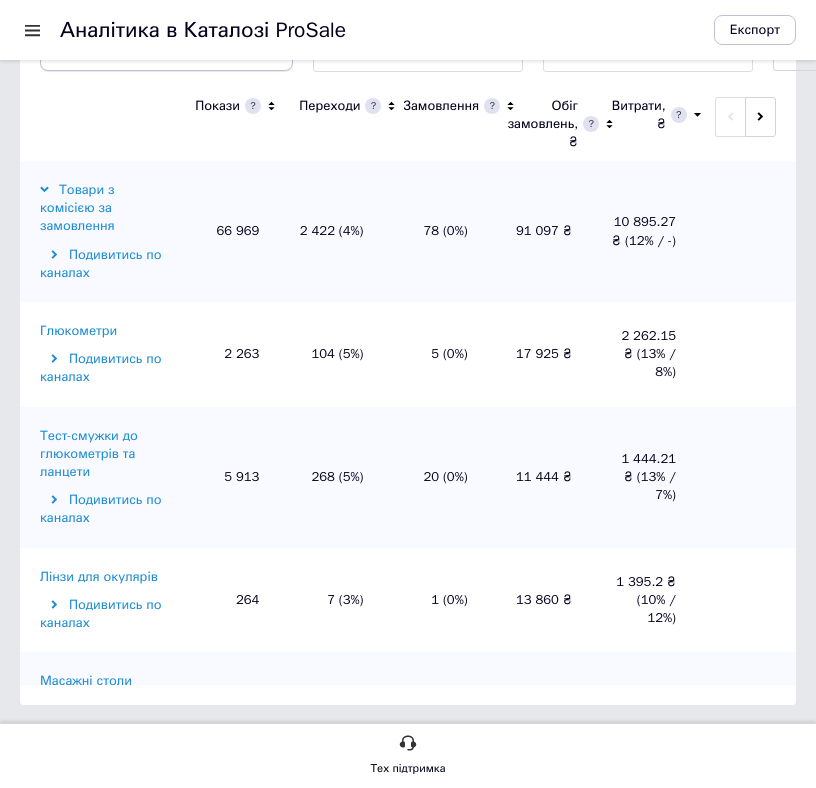 click on "Повернутися до списку кампаній" at bounding box center [169, 50] 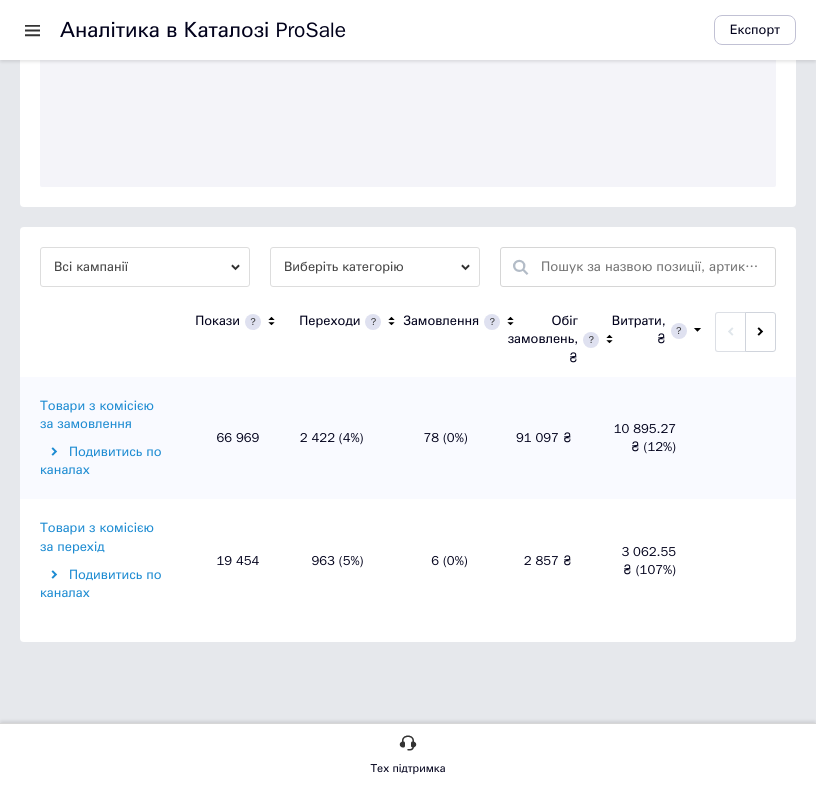 scroll, scrollTop: 569, scrollLeft: 0, axis: vertical 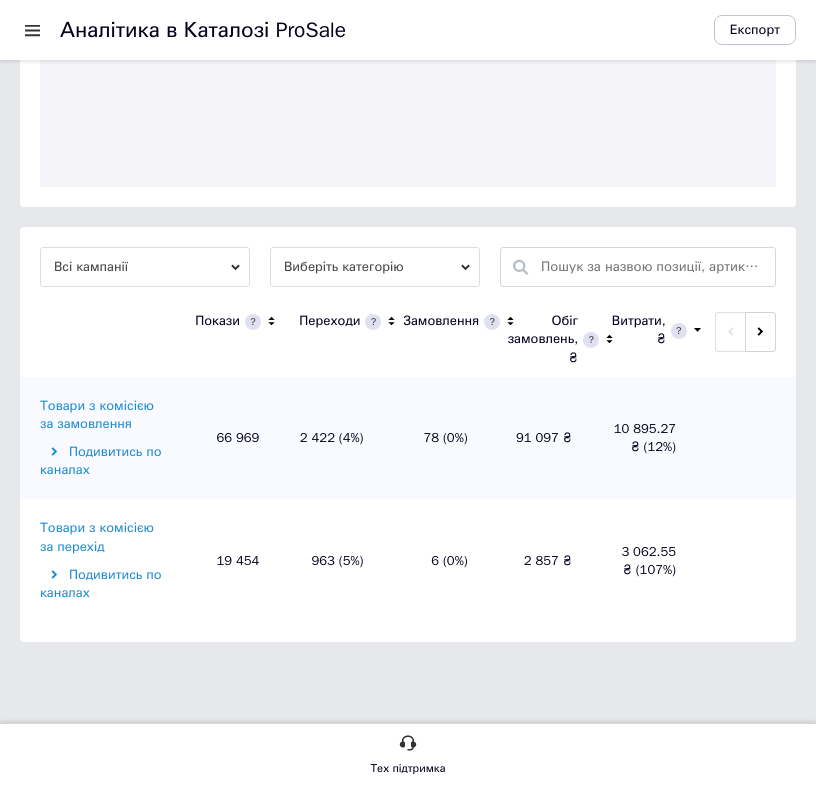 click on "Товари з комісією за перехід" at bounding box center (105, 537) 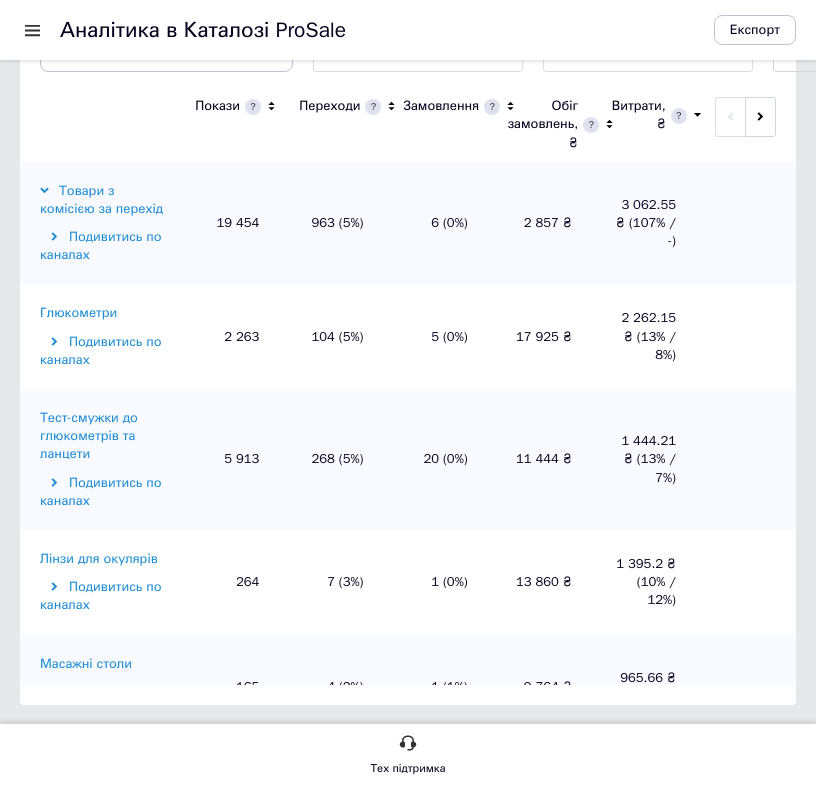 scroll, scrollTop: 727, scrollLeft: 0, axis: vertical 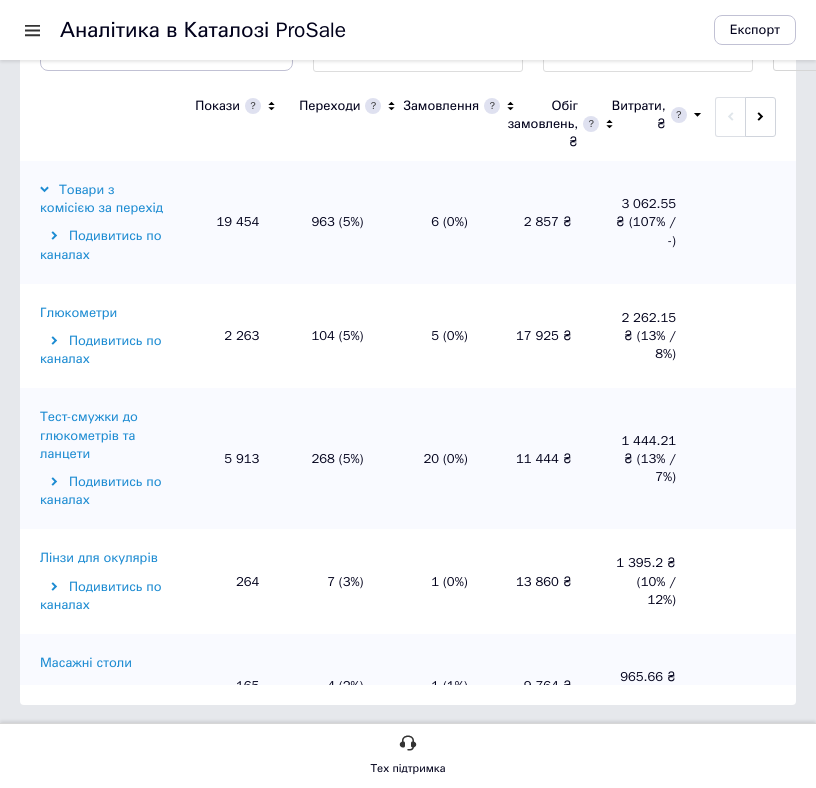 click 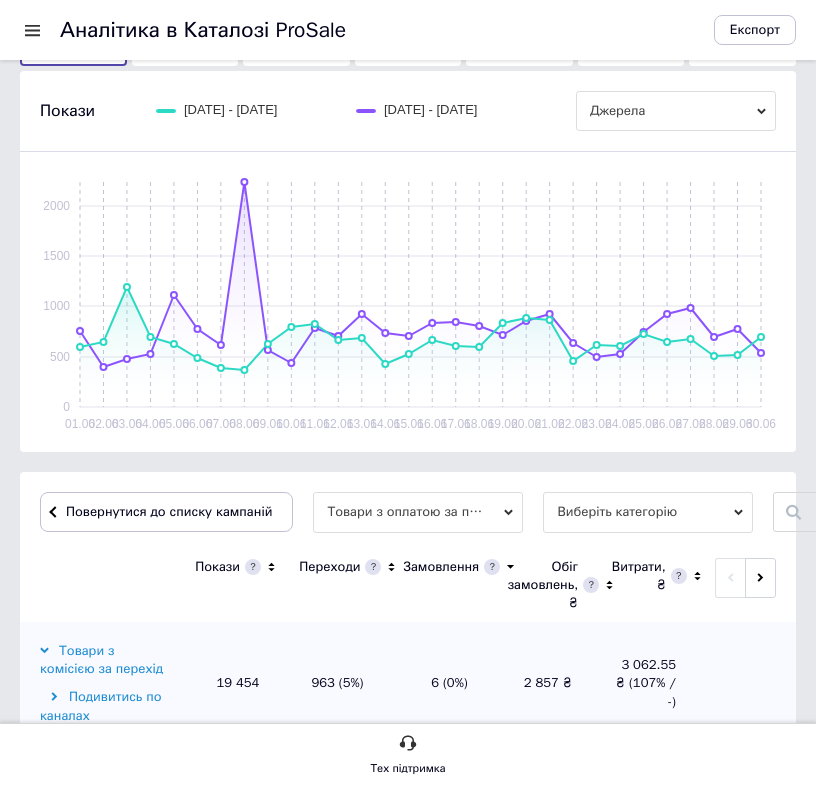 scroll, scrollTop: 727, scrollLeft: 0, axis: vertical 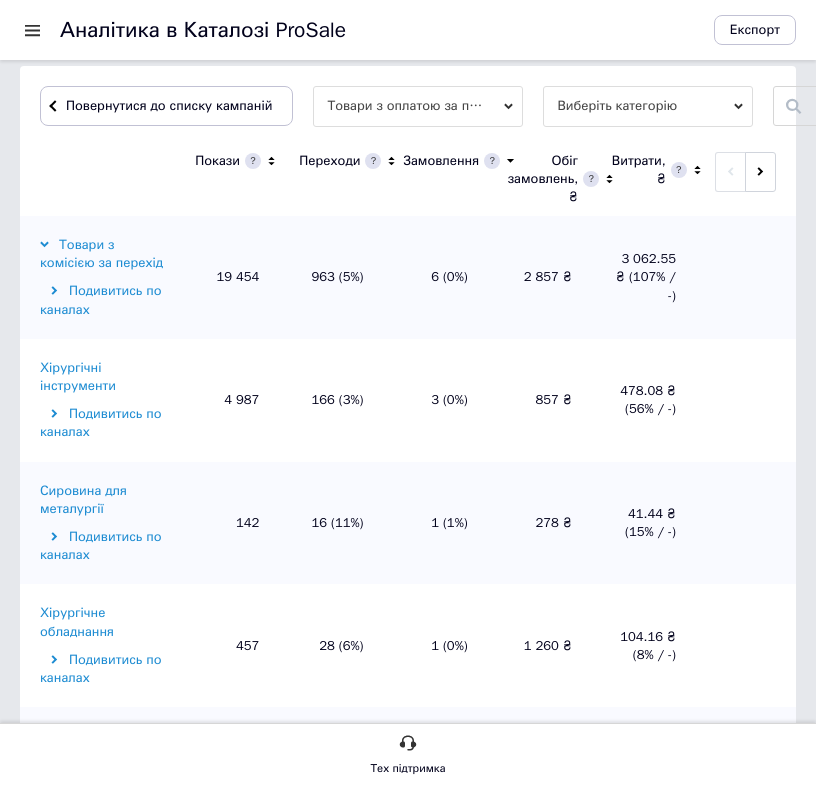 click 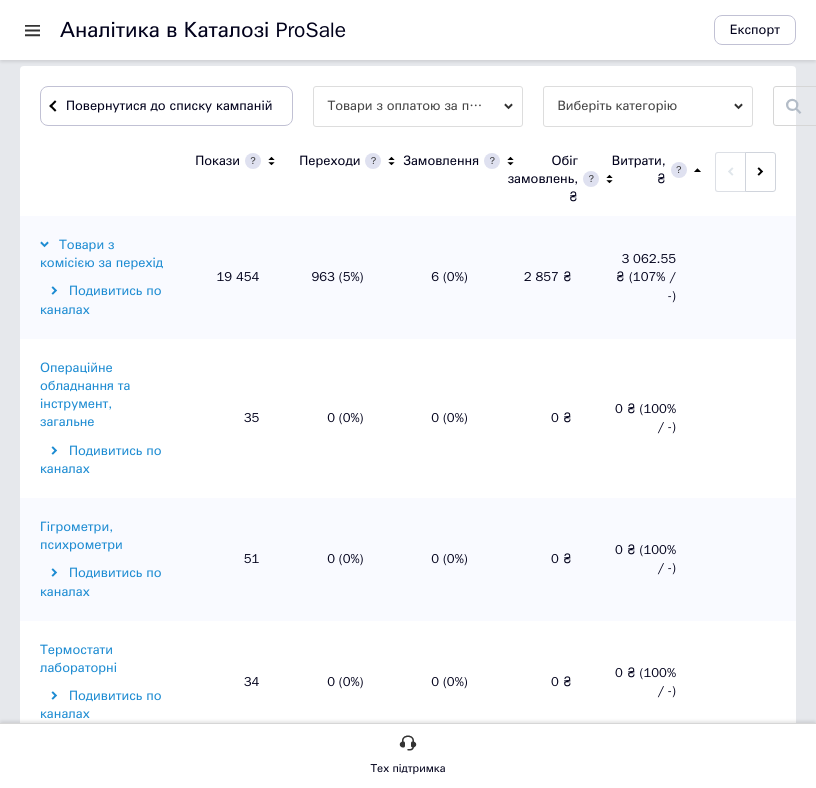 click 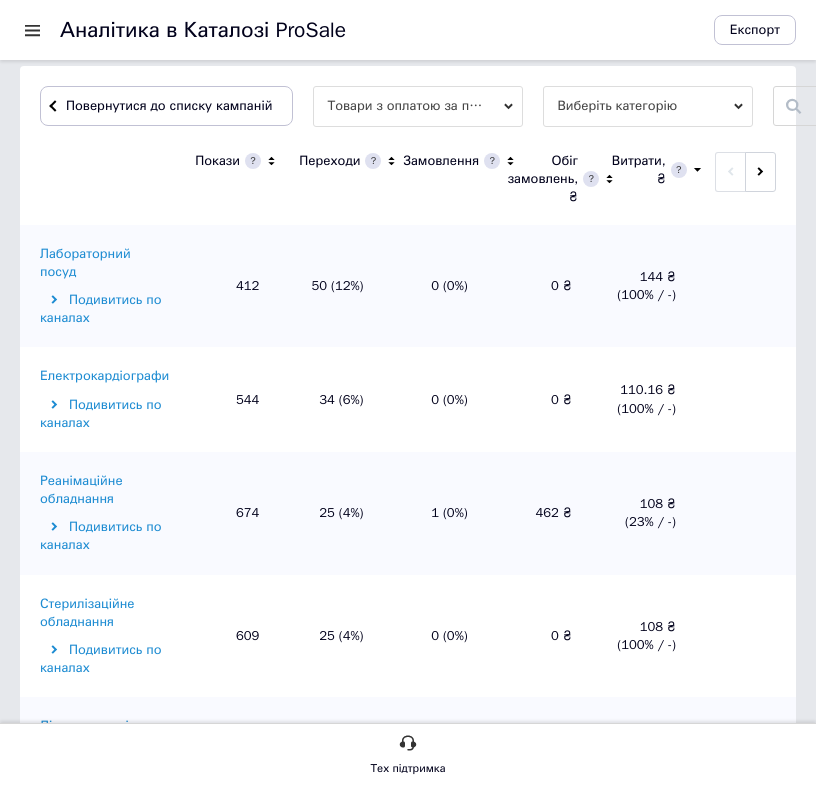 scroll, scrollTop: 0, scrollLeft: 0, axis: both 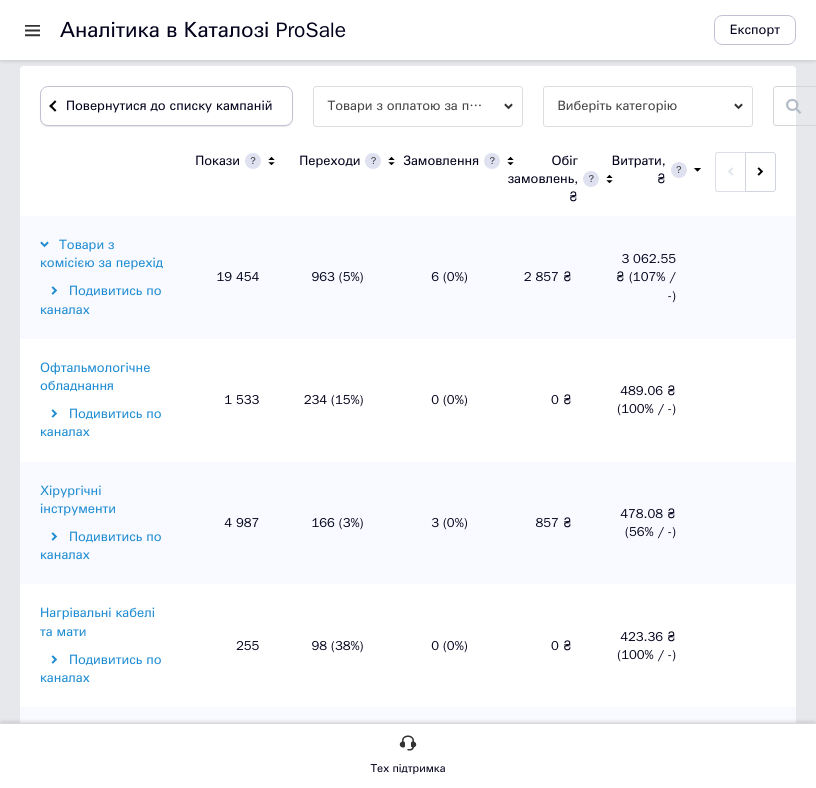 click on "Повернутися до списку кампаній" at bounding box center [169, 105] 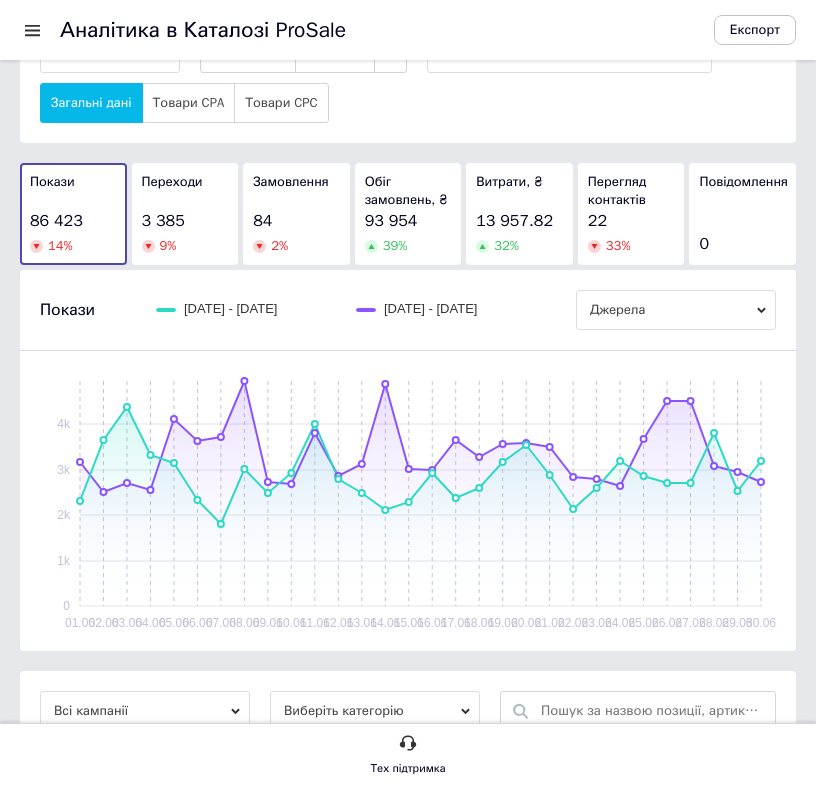 scroll, scrollTop: 0, scrollLeft: 0, axis: both 